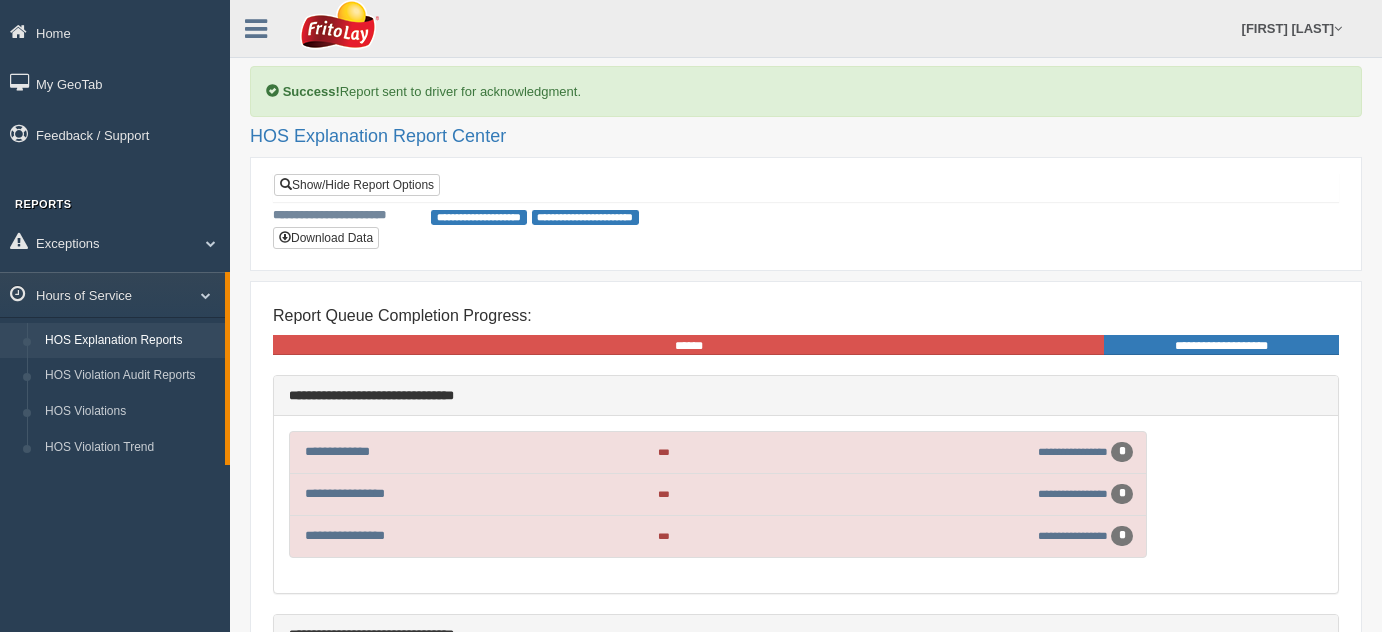 scroll, scrollTop: 1782, scrollLeft: 0, axis: vertical 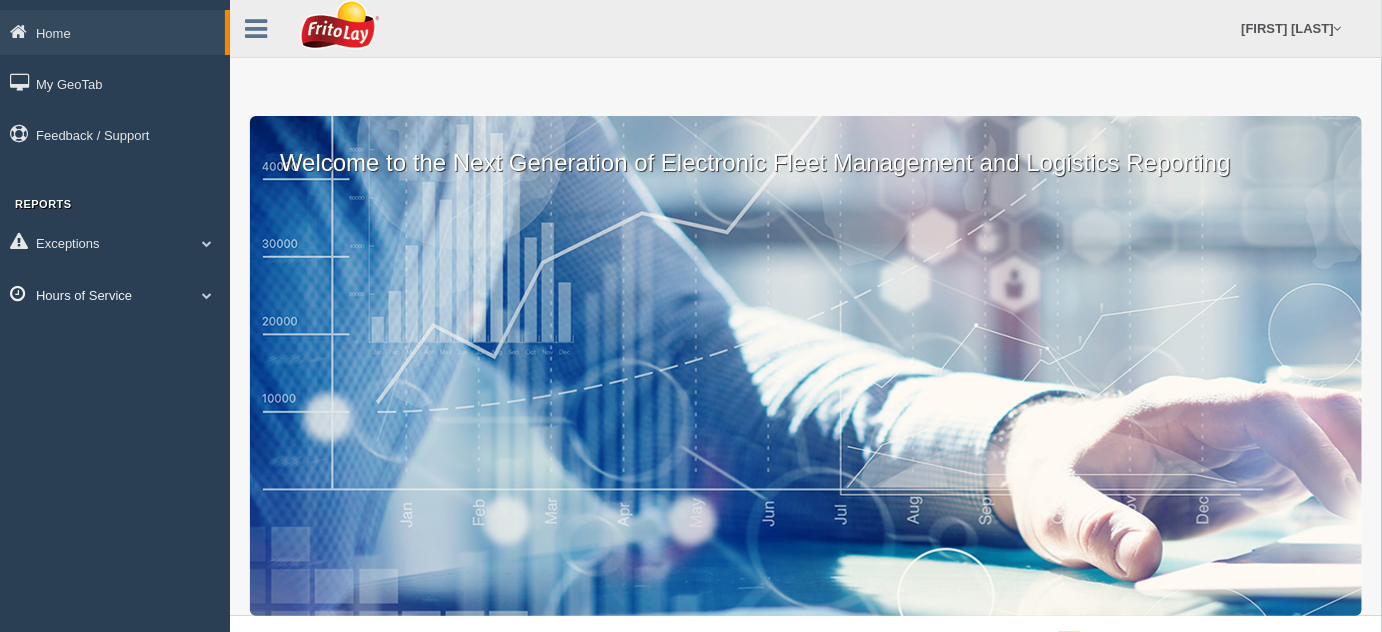 click at bounding box center (207, 295) 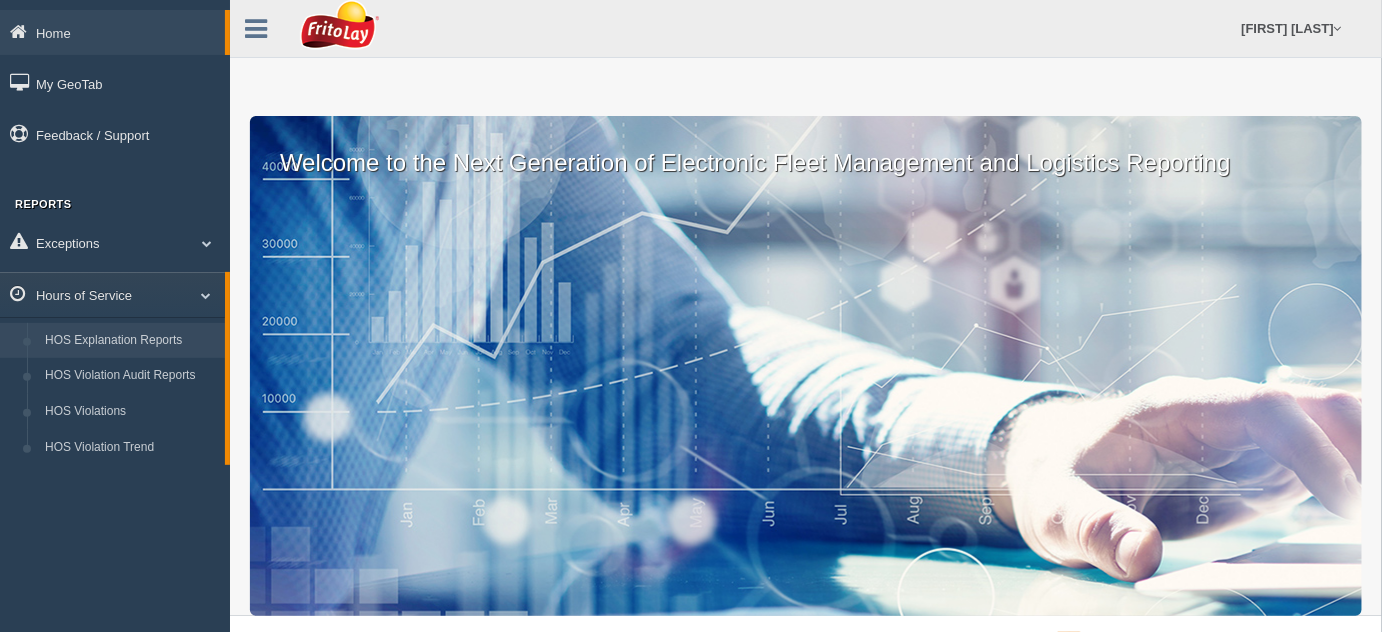 click on "HOS Explanation Reports" at bounding box center [130, 341] 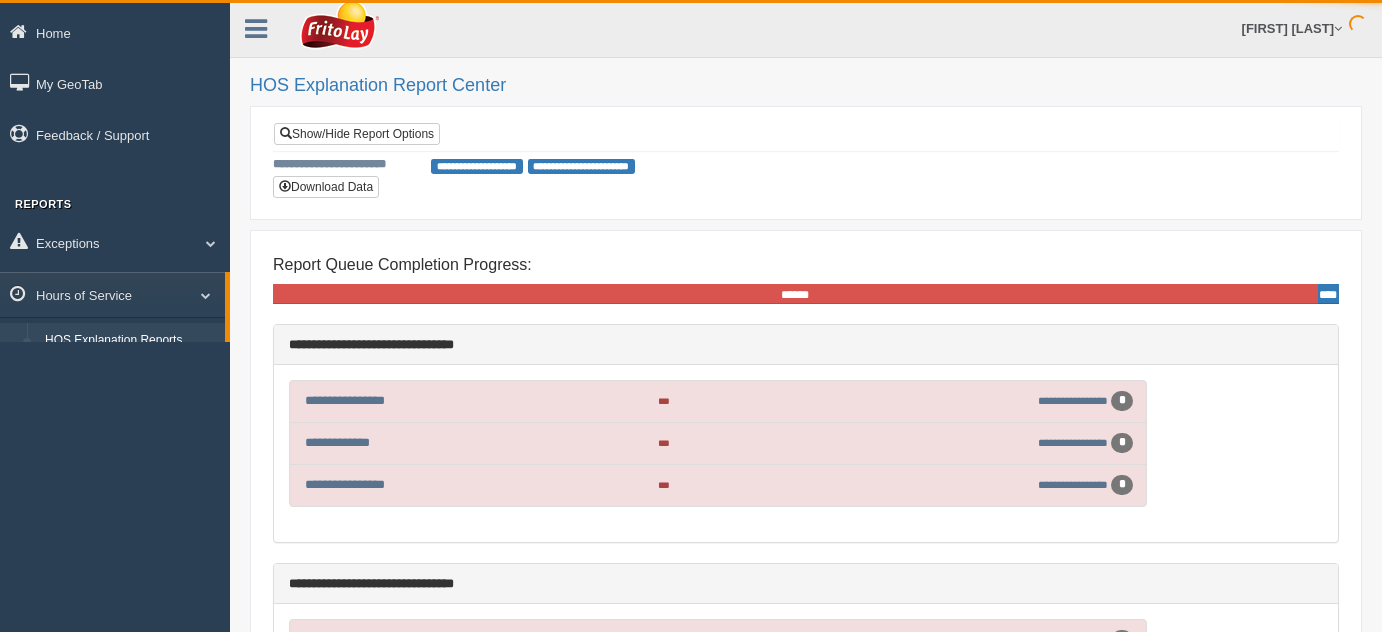 scroll, scrollTop: 0, scrollLeft: 0, axis: both 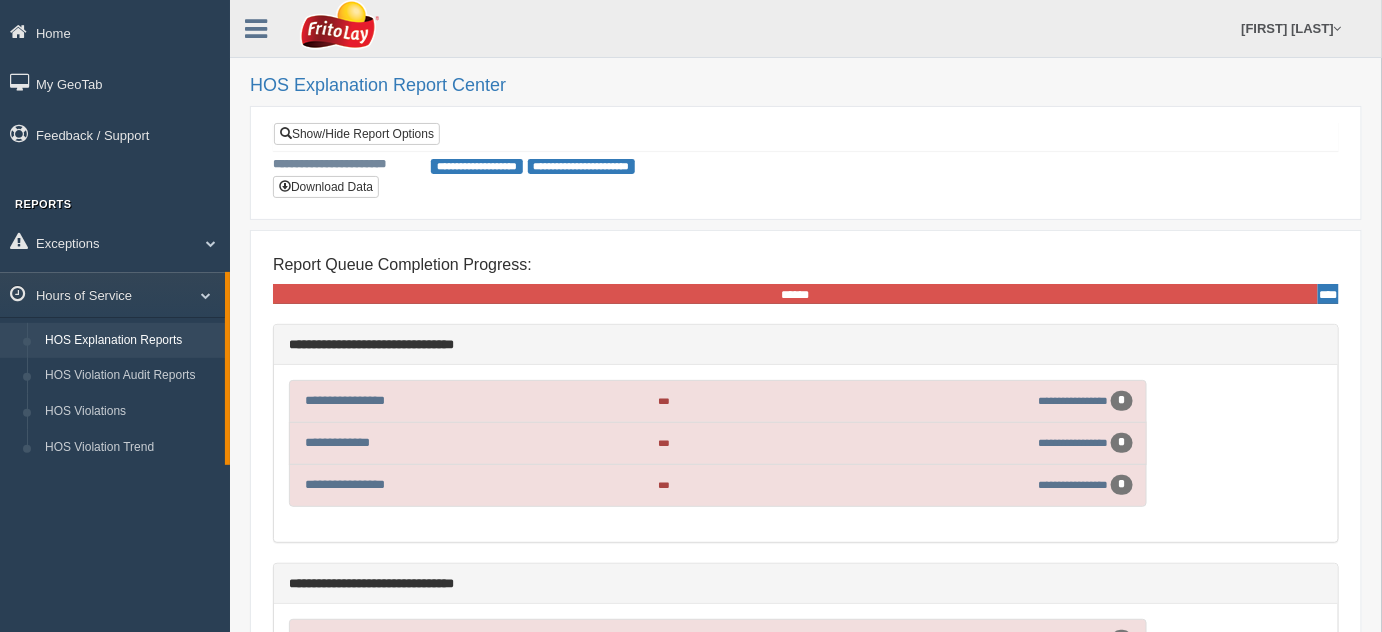 click on "**********" at bounding box center [477, 166] 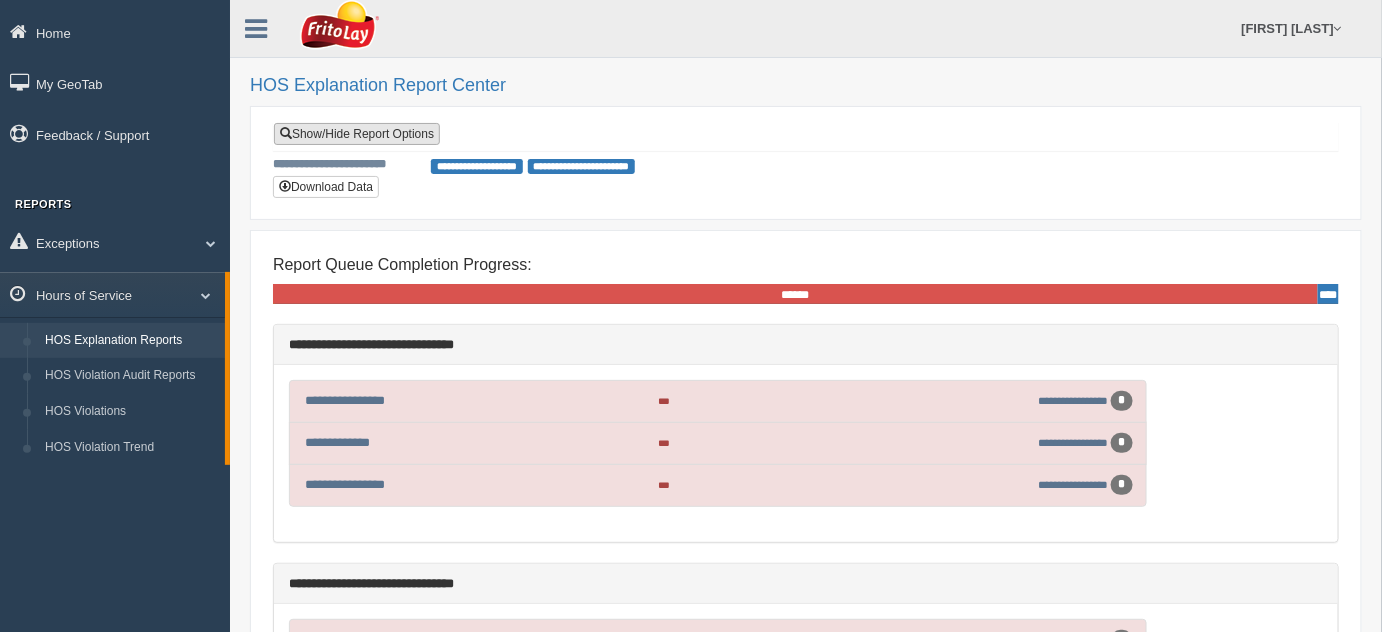 click on "Show/Hide Report Options" at bounding box center [357, 134] 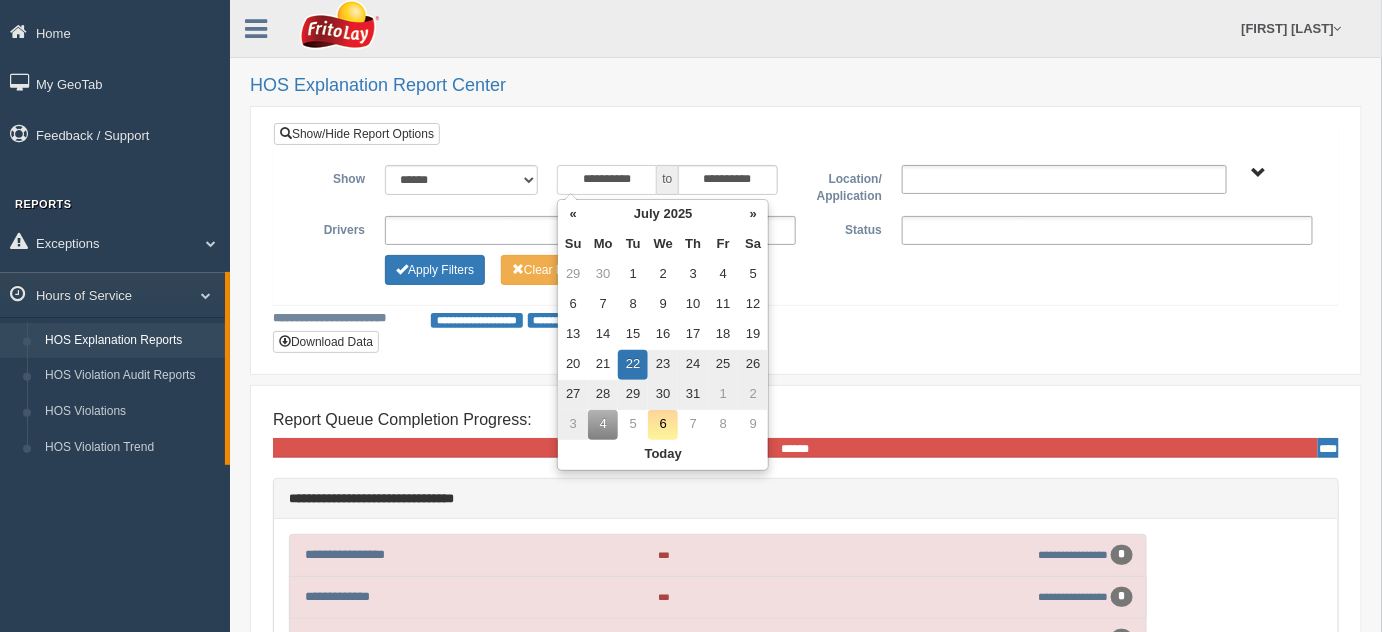 click on "**********" at bounding box center [607, 180] 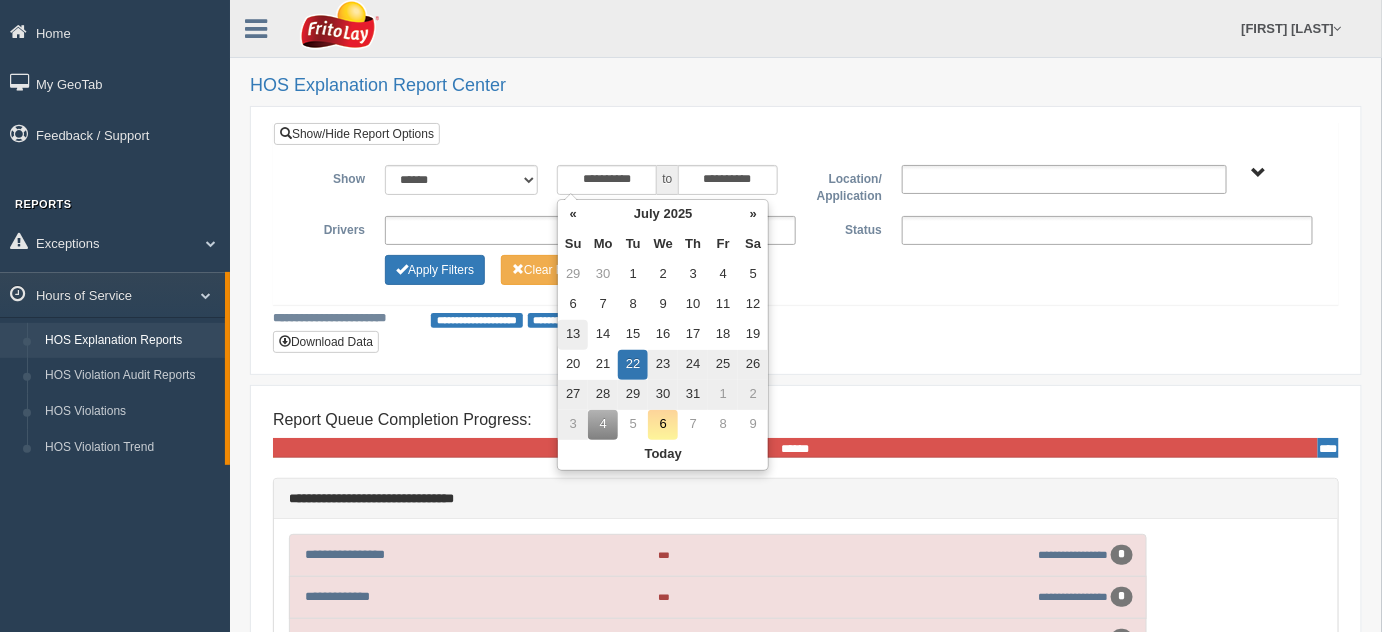 click on "13" at bounding box center [573, 335] 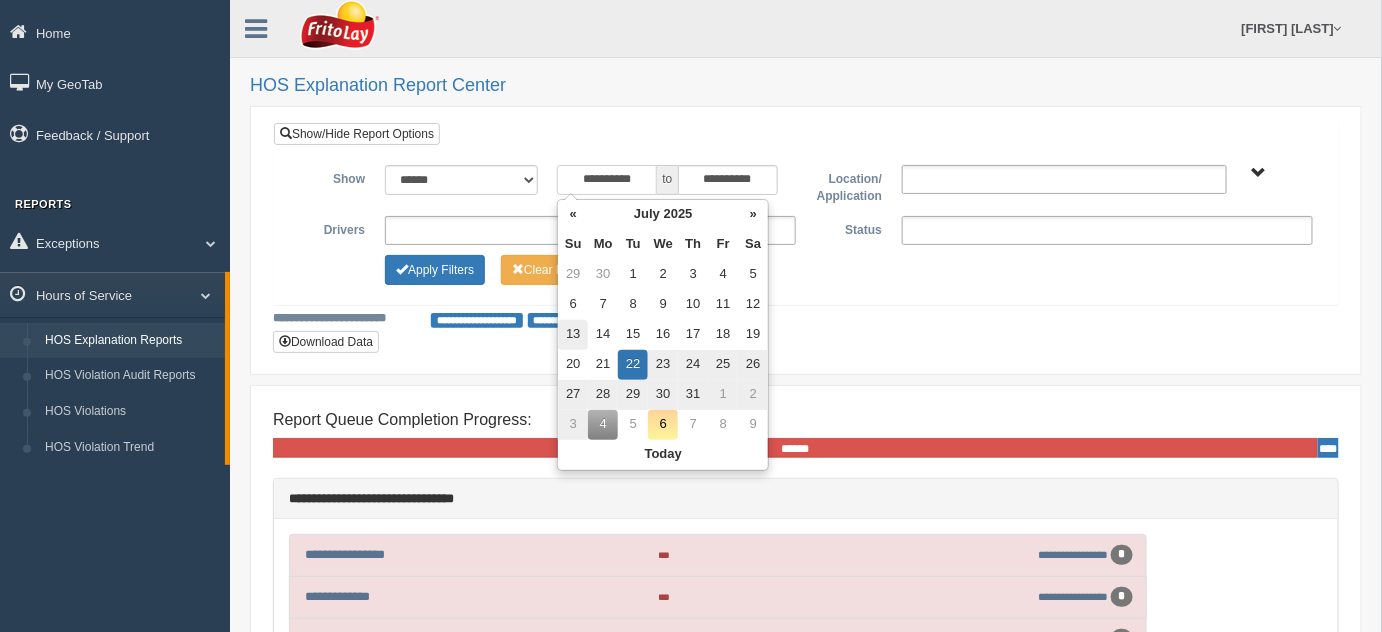 type on "**********" 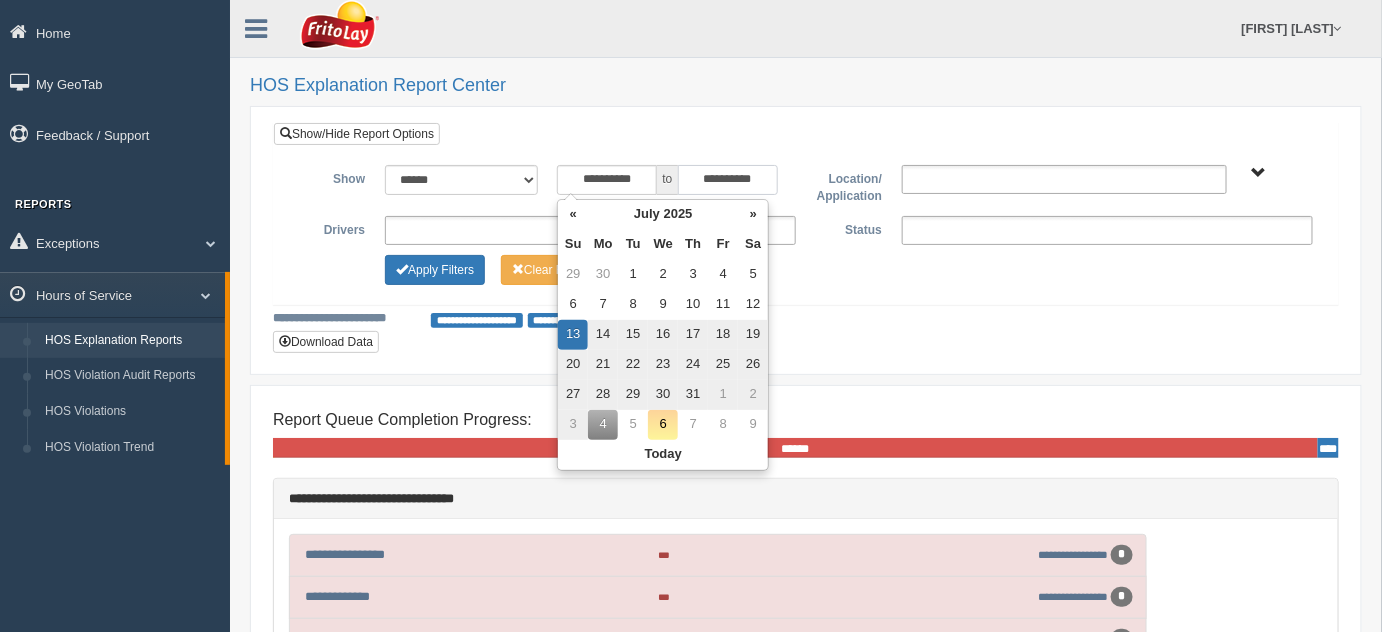 click on "**********" at bounding box center [728, 180] 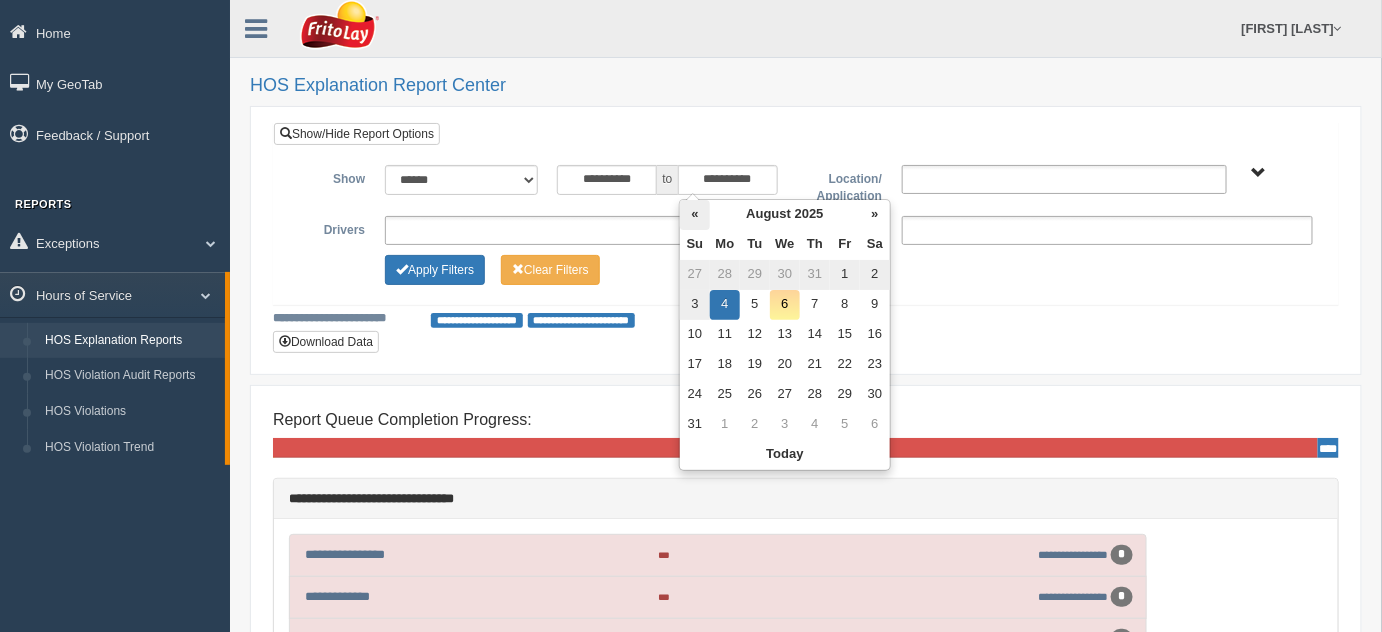 click on "«" at bounding box center [695, 215] 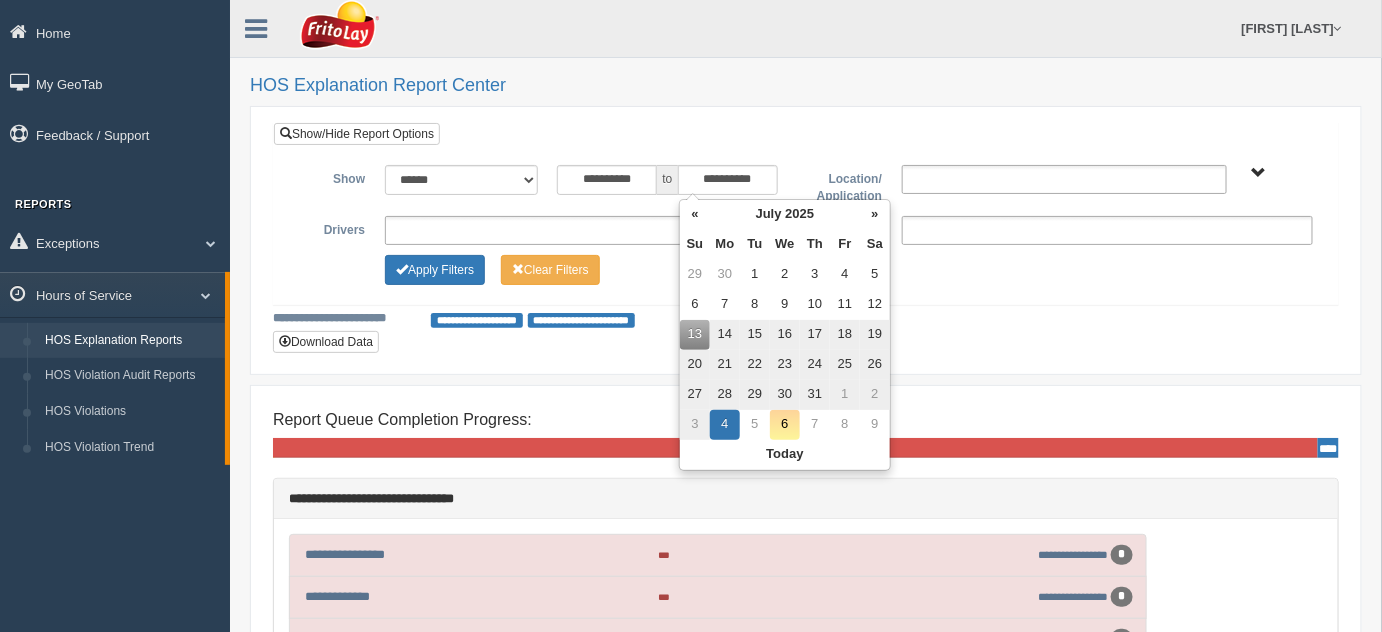 click on "31" at bounding box center (815, 395) 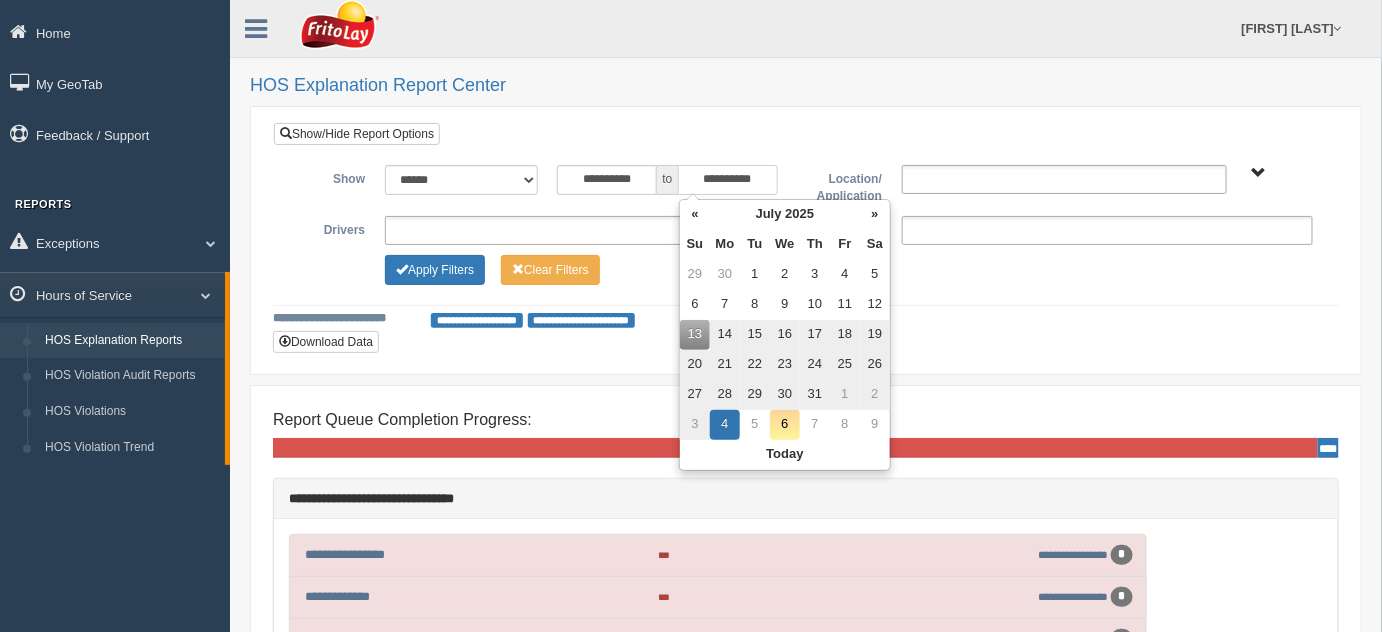 type on "**********" 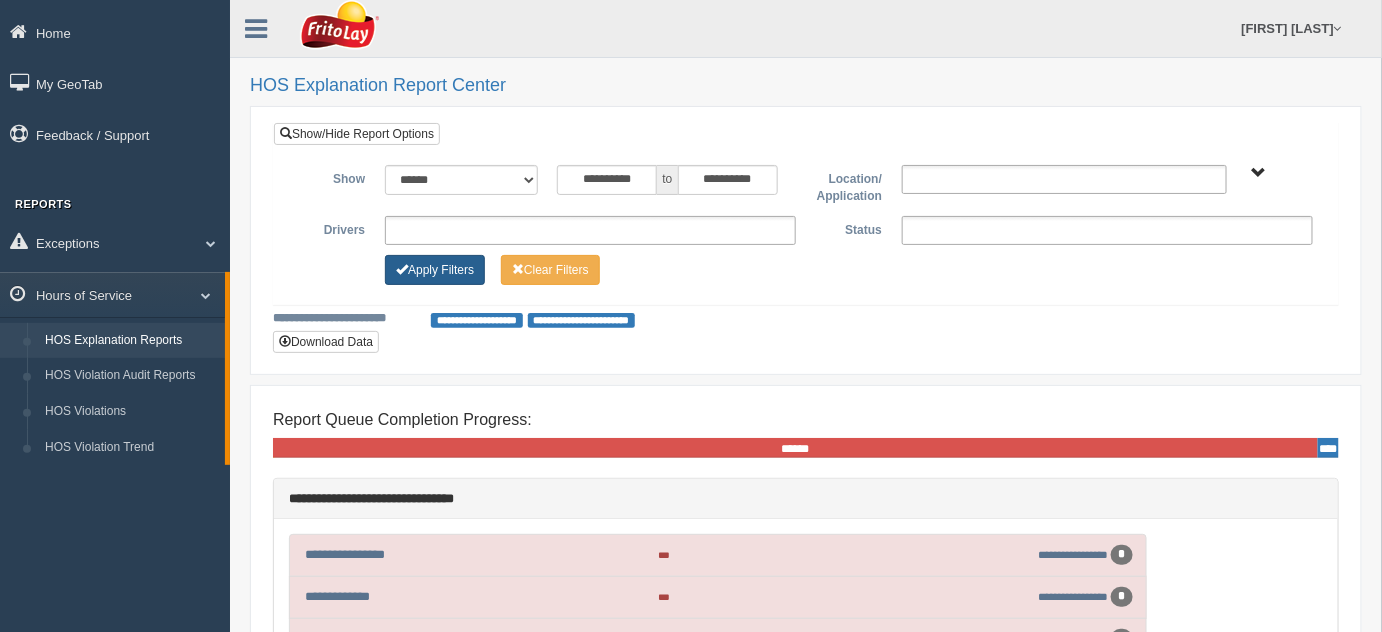 click on "Apply Filters" at bounding box center [435, 270] 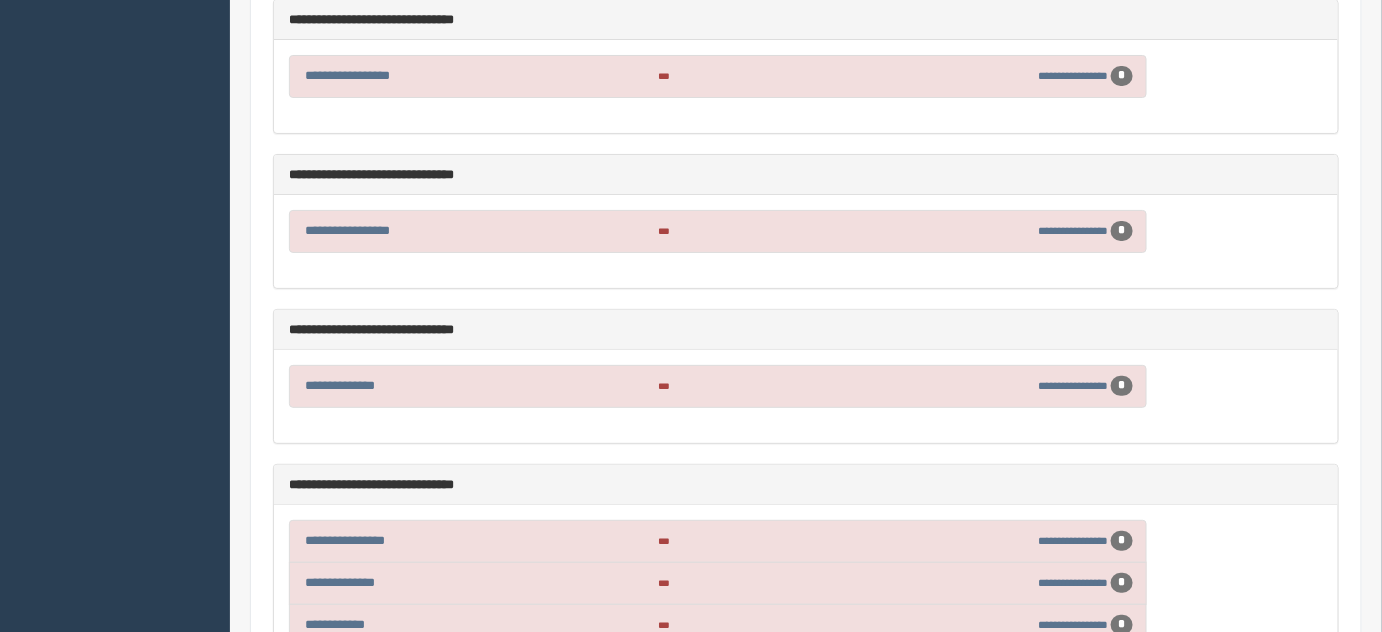 scroll, scrollTop: 2545, scrollLeft: 0, axis: vertical 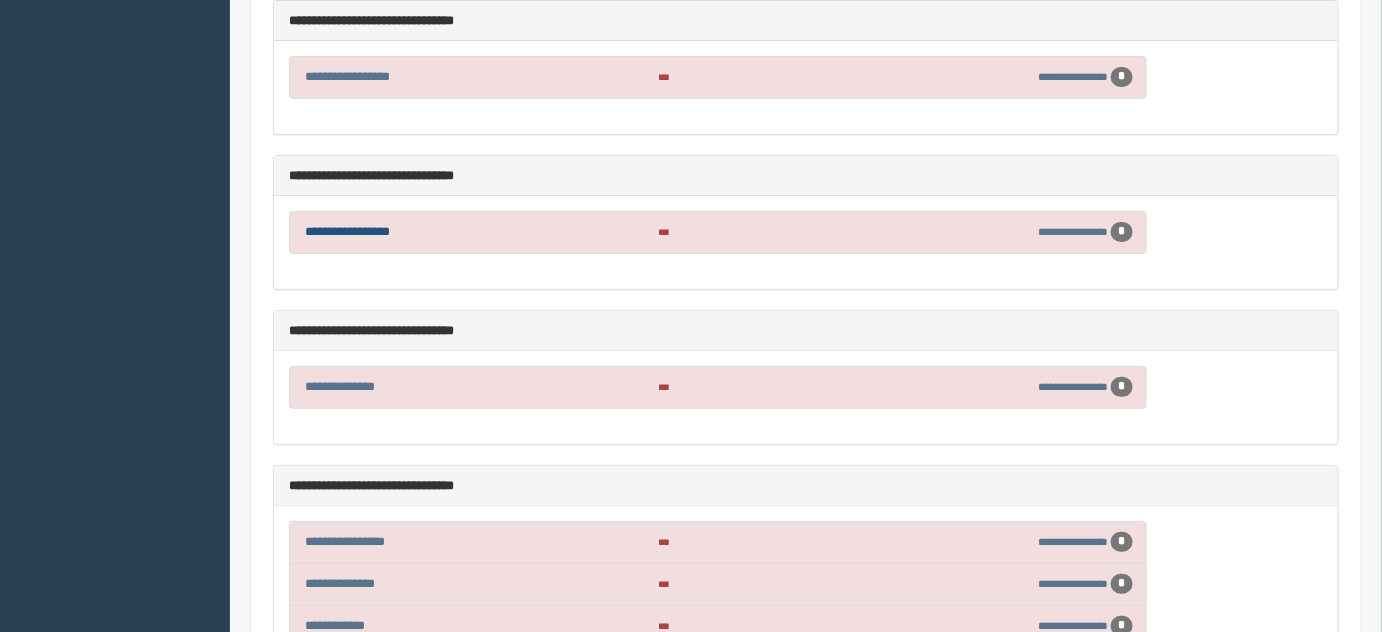 click on "**********" at bounding box center [347, 231] 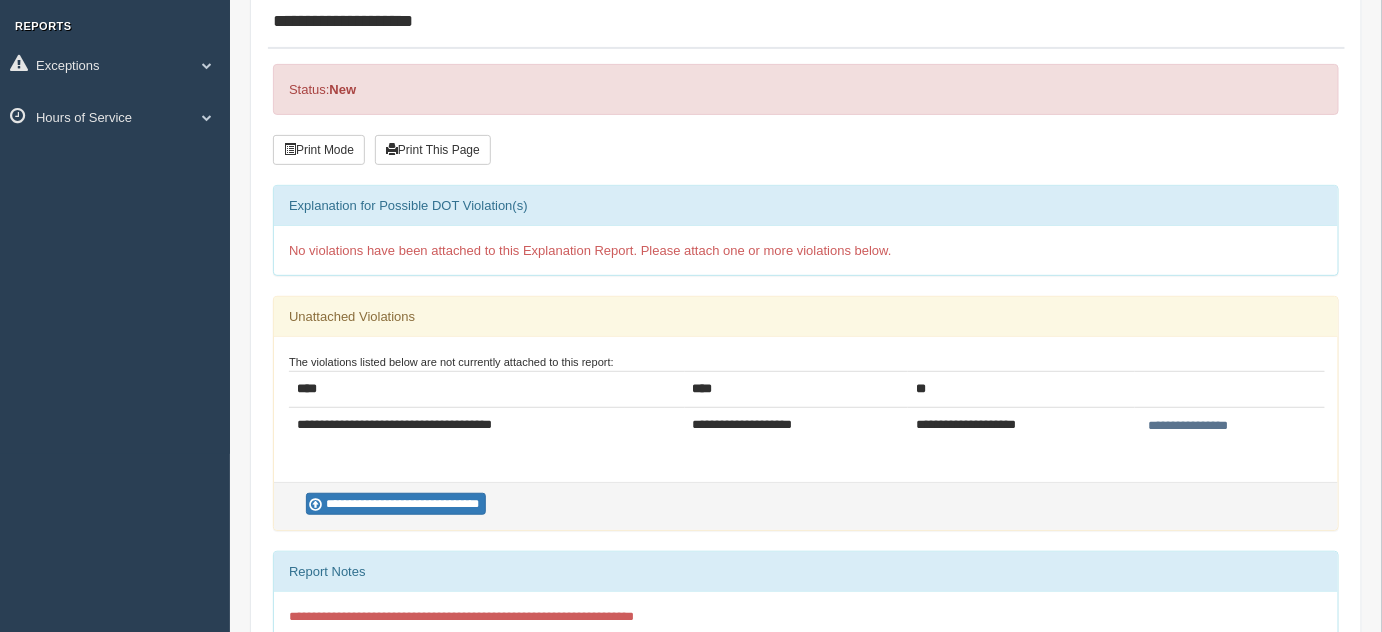 scroll, scrollTop: 181, scrollLeft: 0, axis: vertical 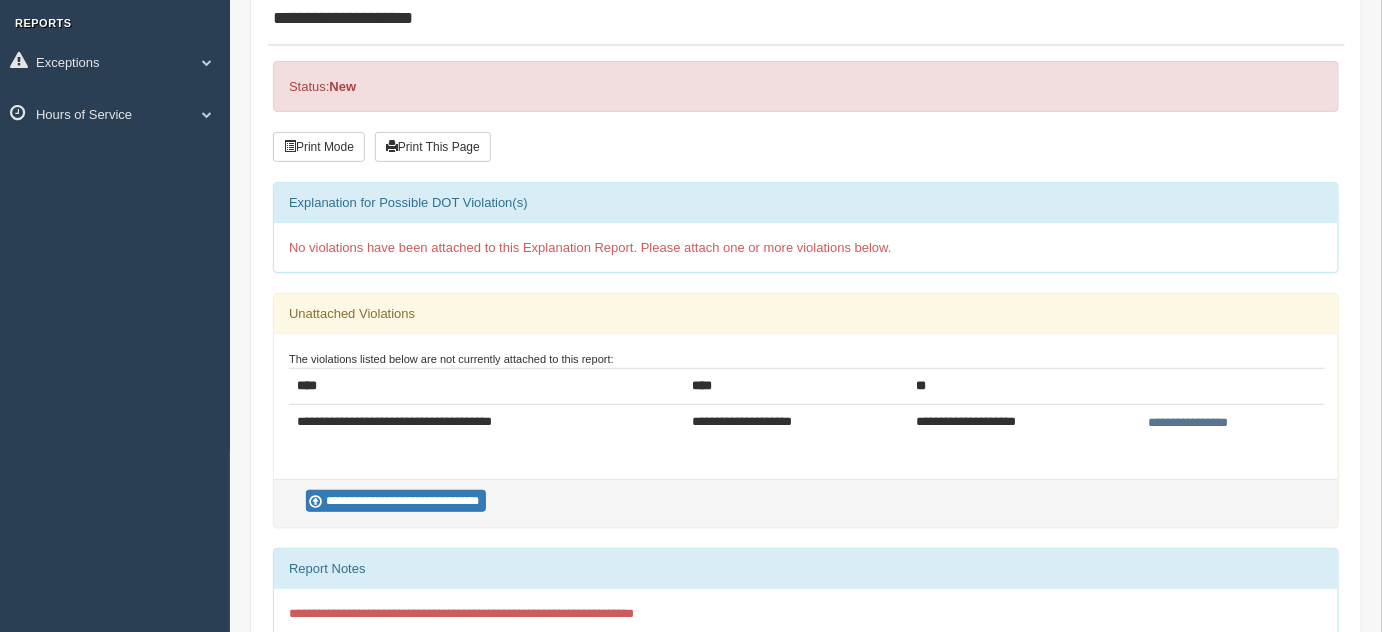 click on "**********" at bounding box center [1189, 423] 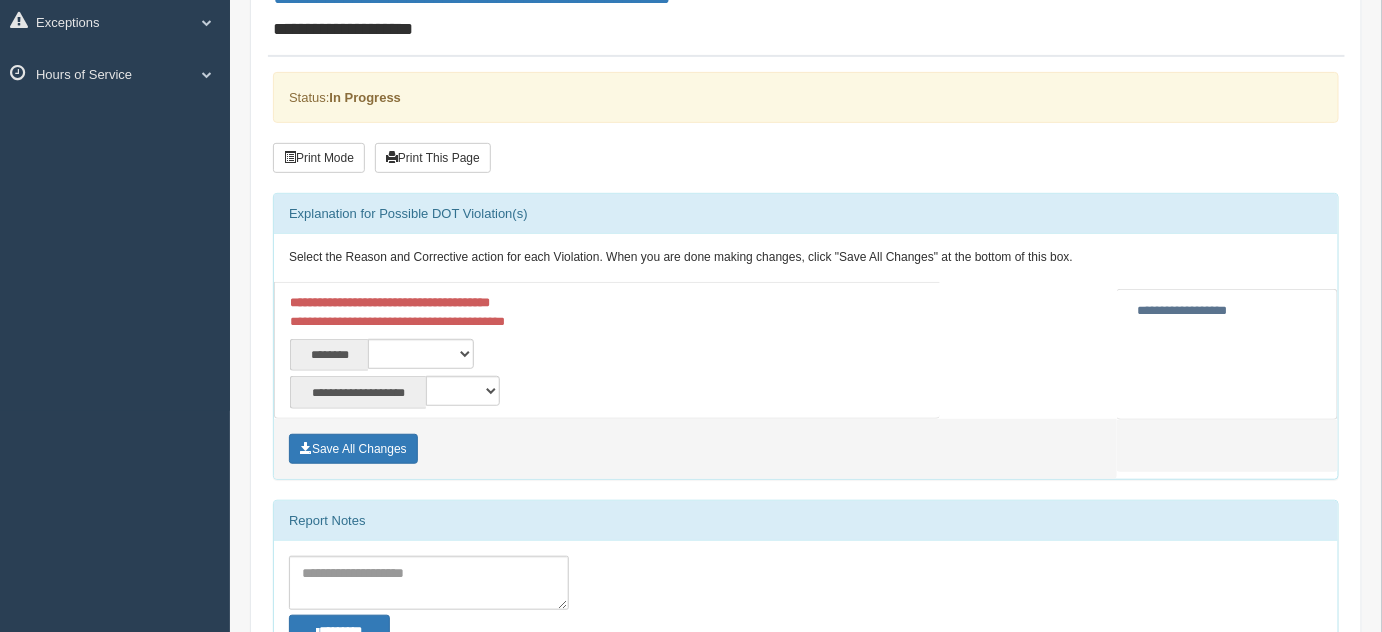 scroll, scrollTop: 272, scrollLeft: 0, axis: vertical 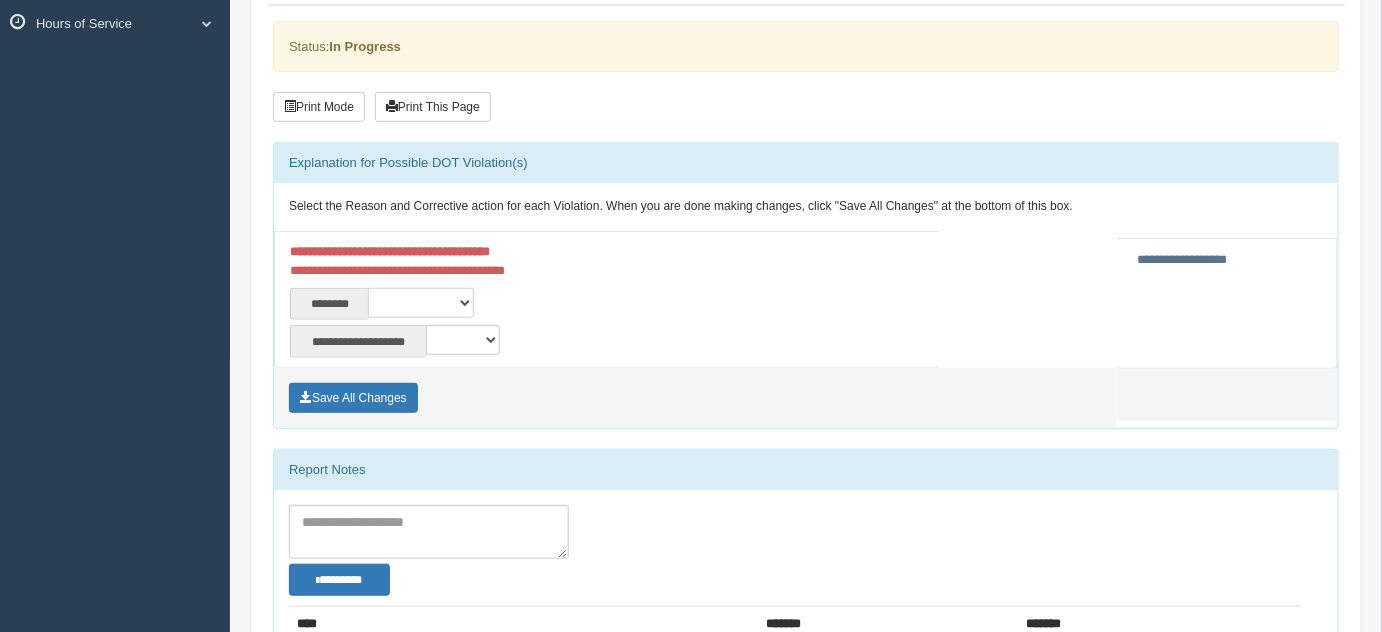 click on "**********" at bounding box center [421, 303] 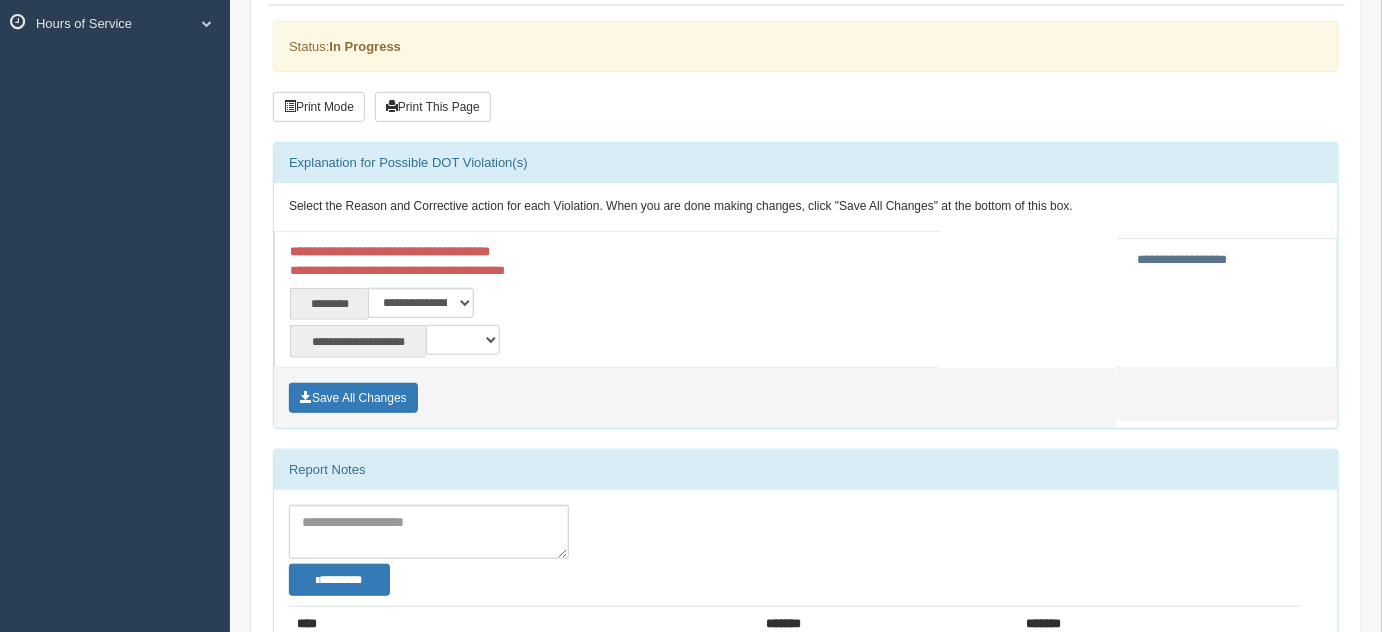 click on "**********" at bounding box center [463, 340] 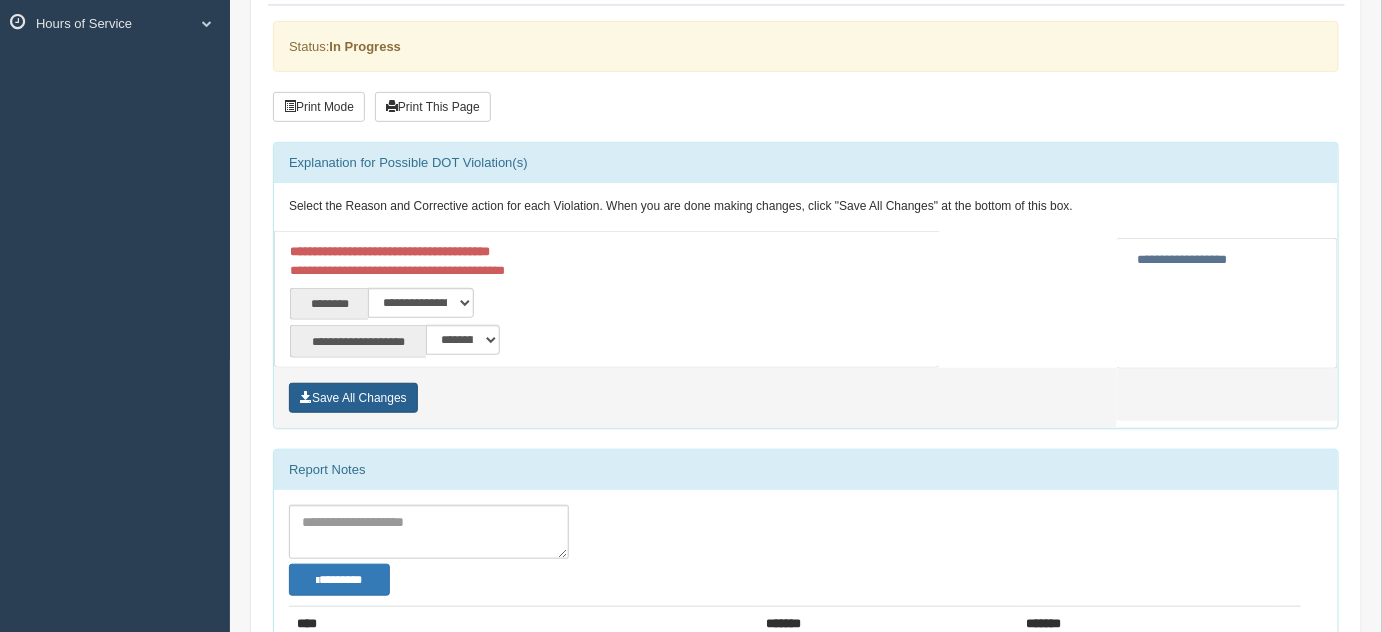 click on "Save All Changes" at bounding box center (353, 398) 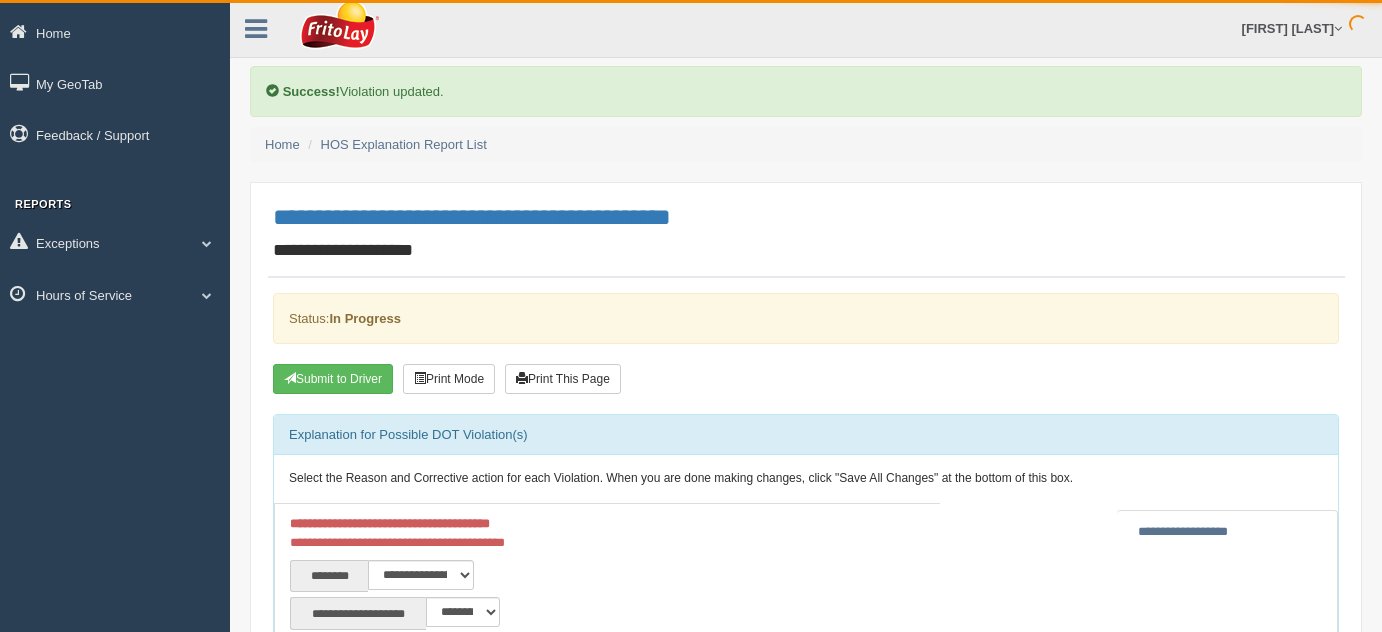 scroll, scrollTop: 0, scrollLeft: 0, axis: both 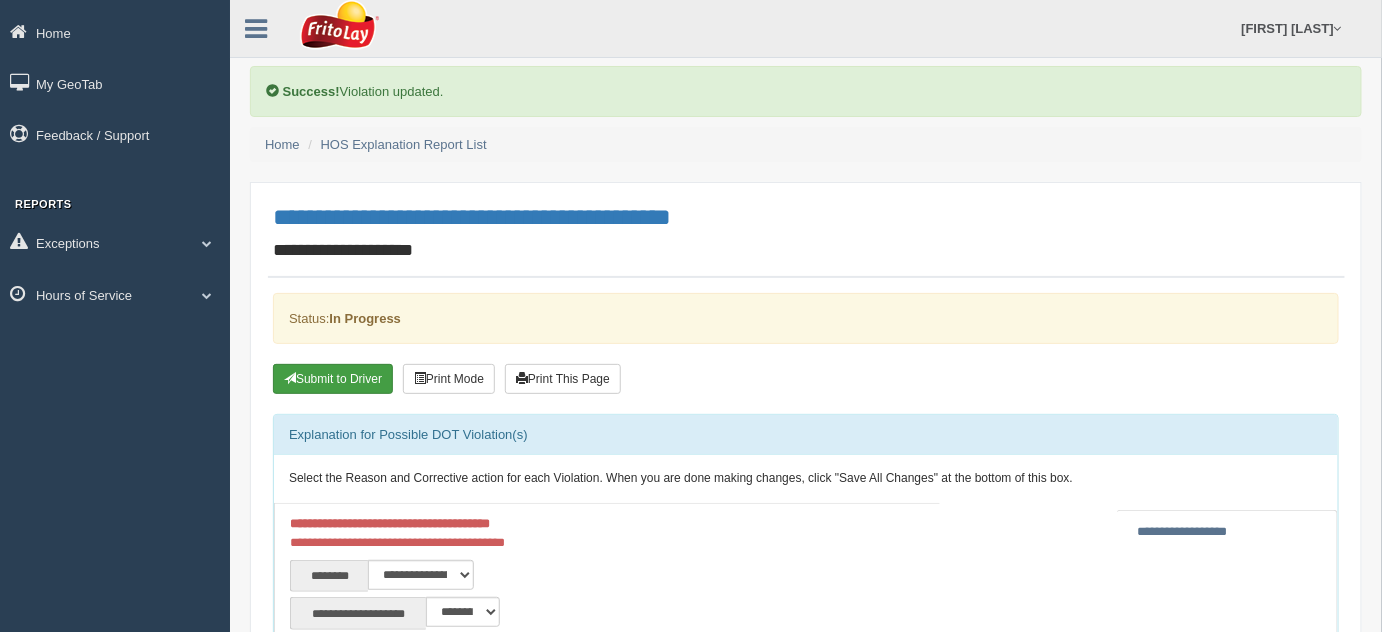 click on "Submit to Driver" at bounding box center [333, 379] 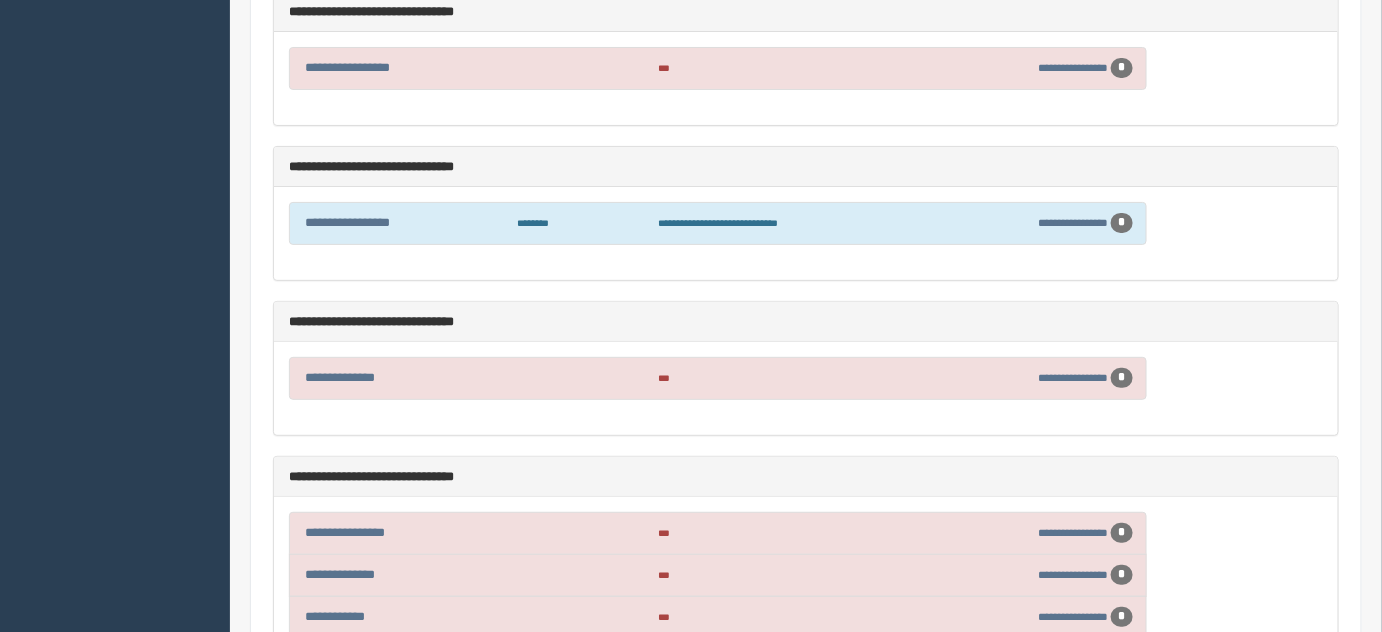 scroll, scrollTop: 2636, scrollLeft: 0, axis: vertical 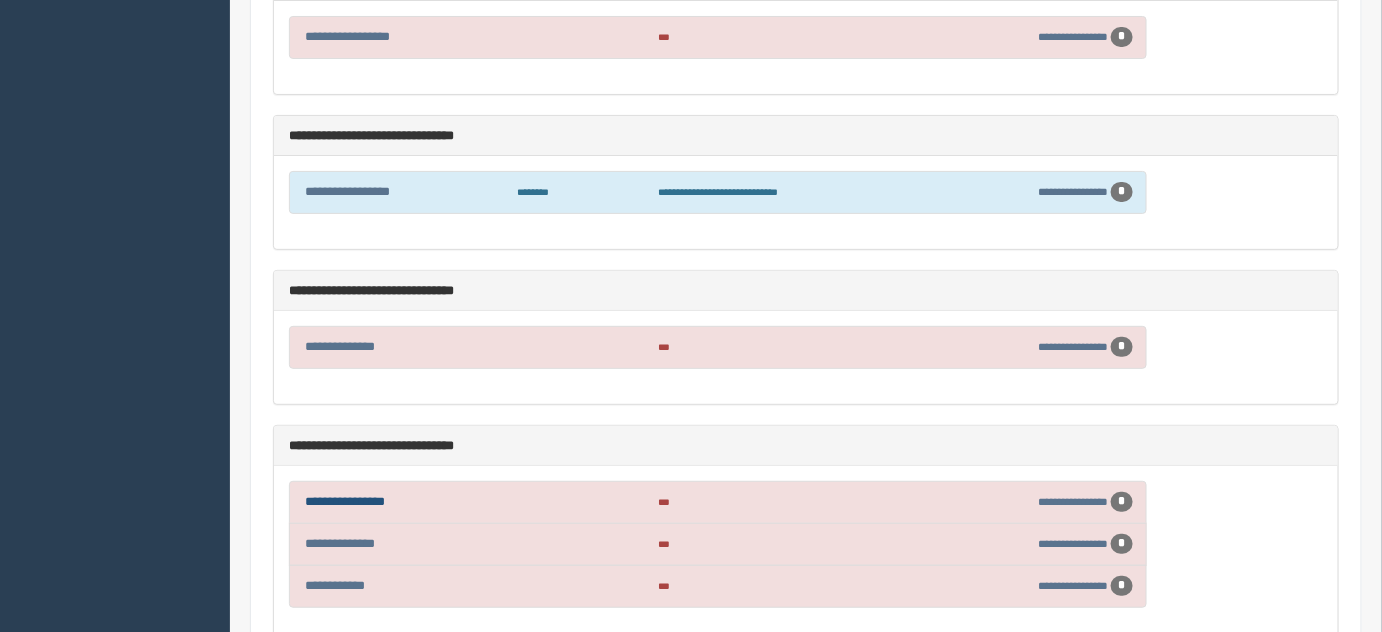 click on "**********" at bounding box center [345, 501] 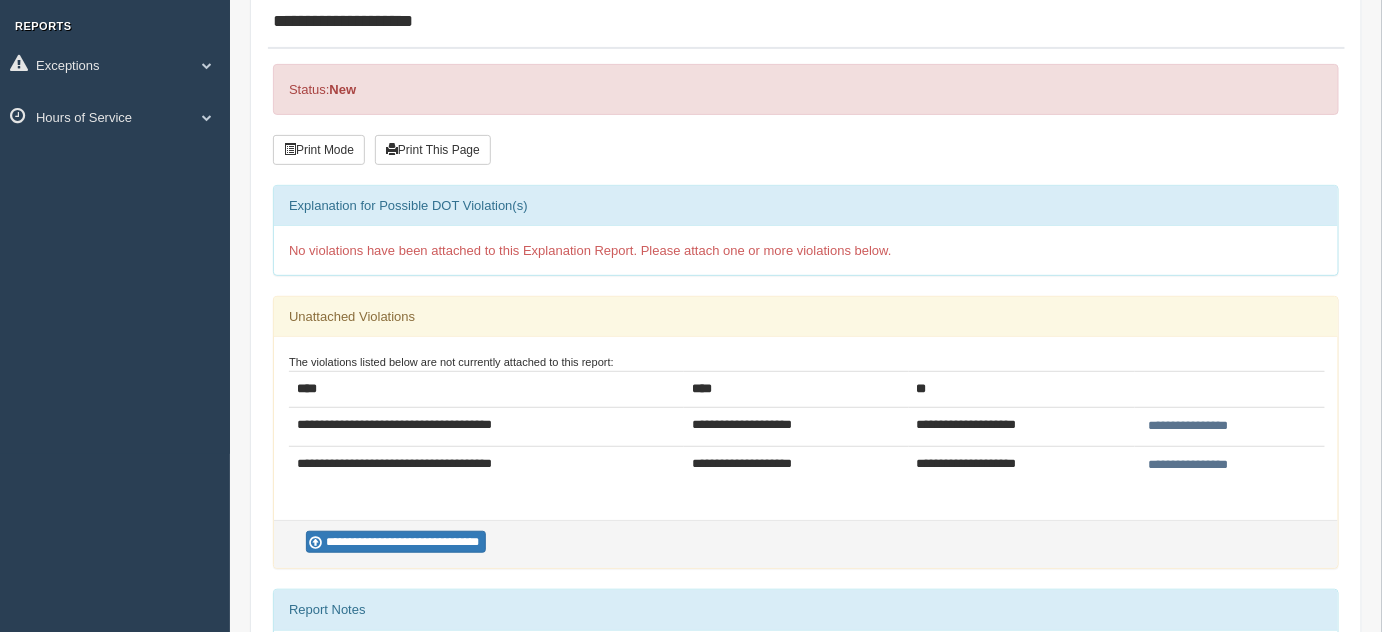 scroll, scrollTop: 181, scrollLeft: 0, axis: vertical 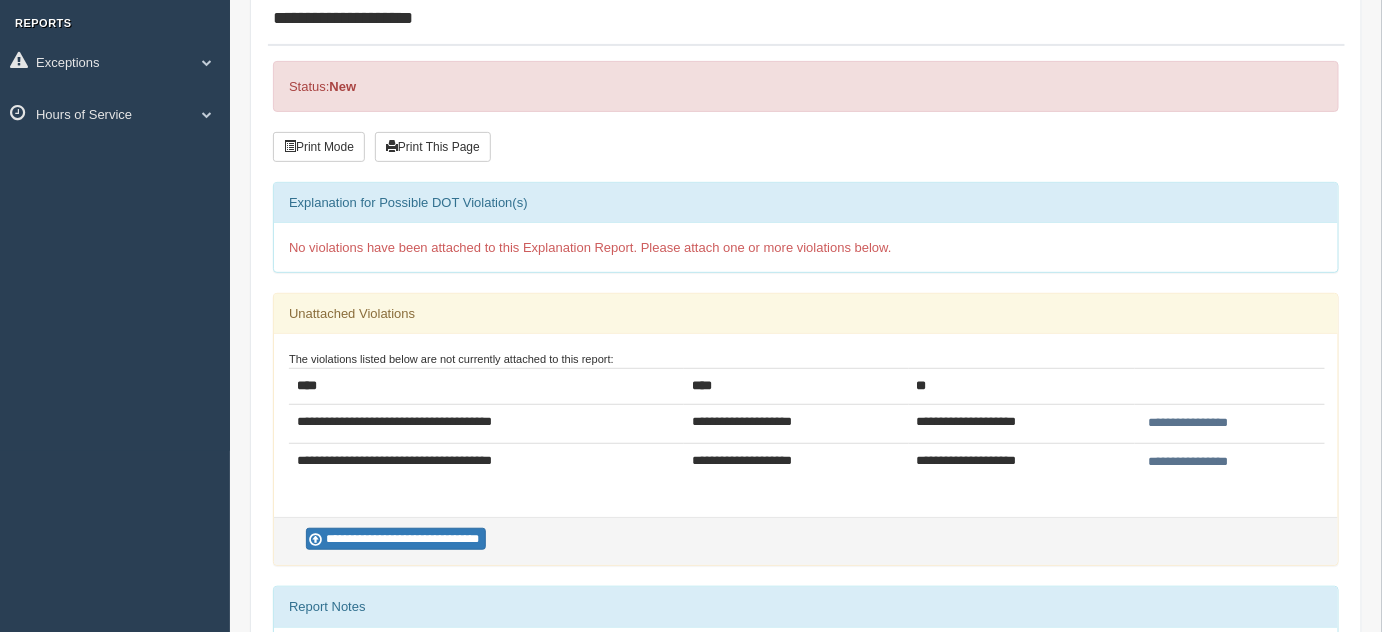 click on "**********" at bounding box center (1189, 462) 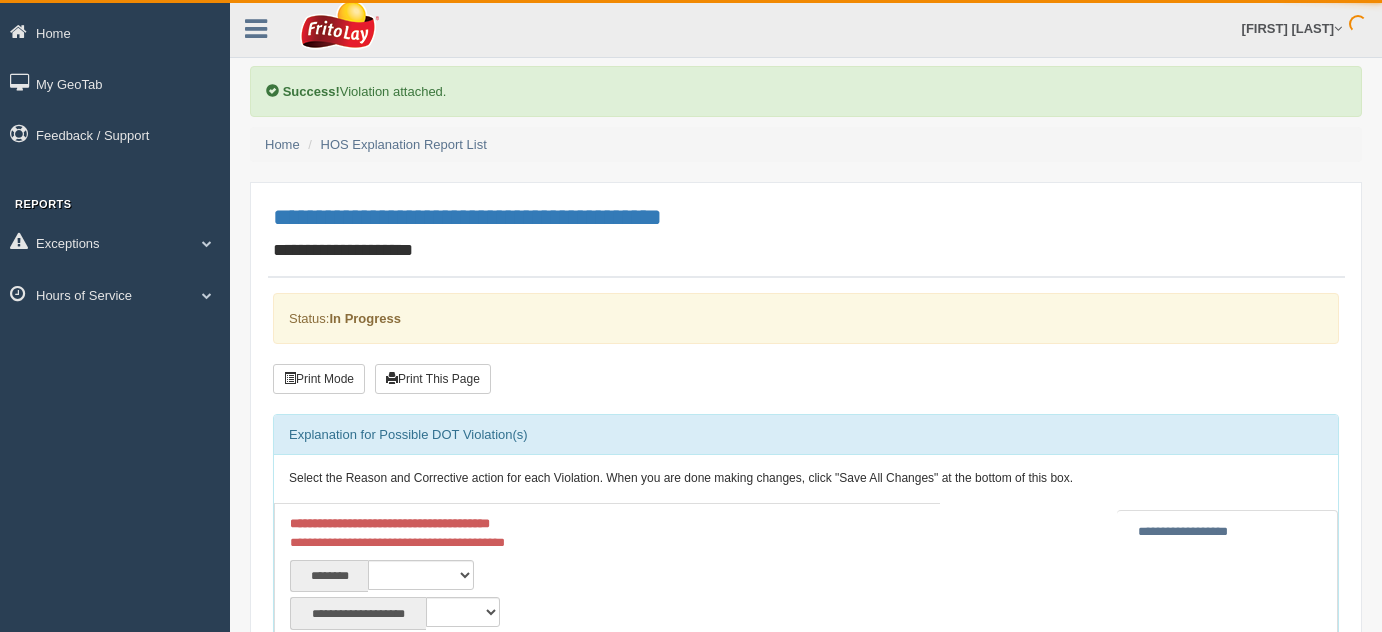 scroll, scrollTop: 0, scrollLeft: 0, axis: both 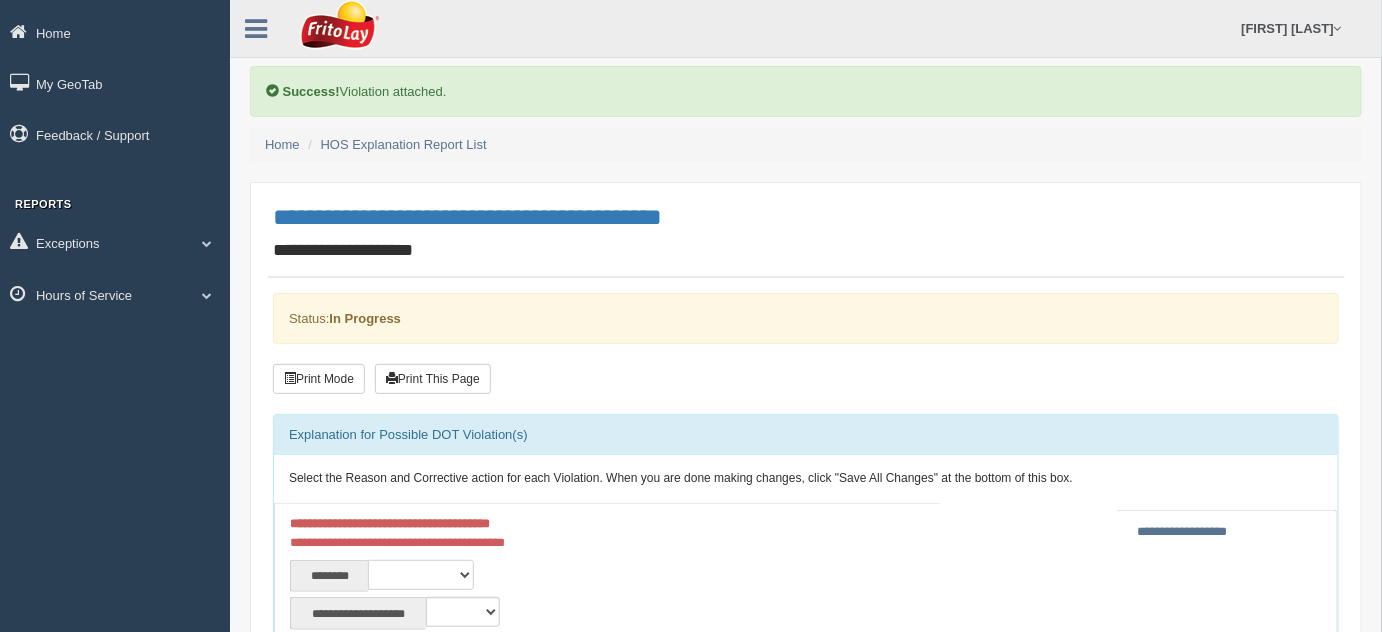 click on "**********" at bounding box center [421, 575] 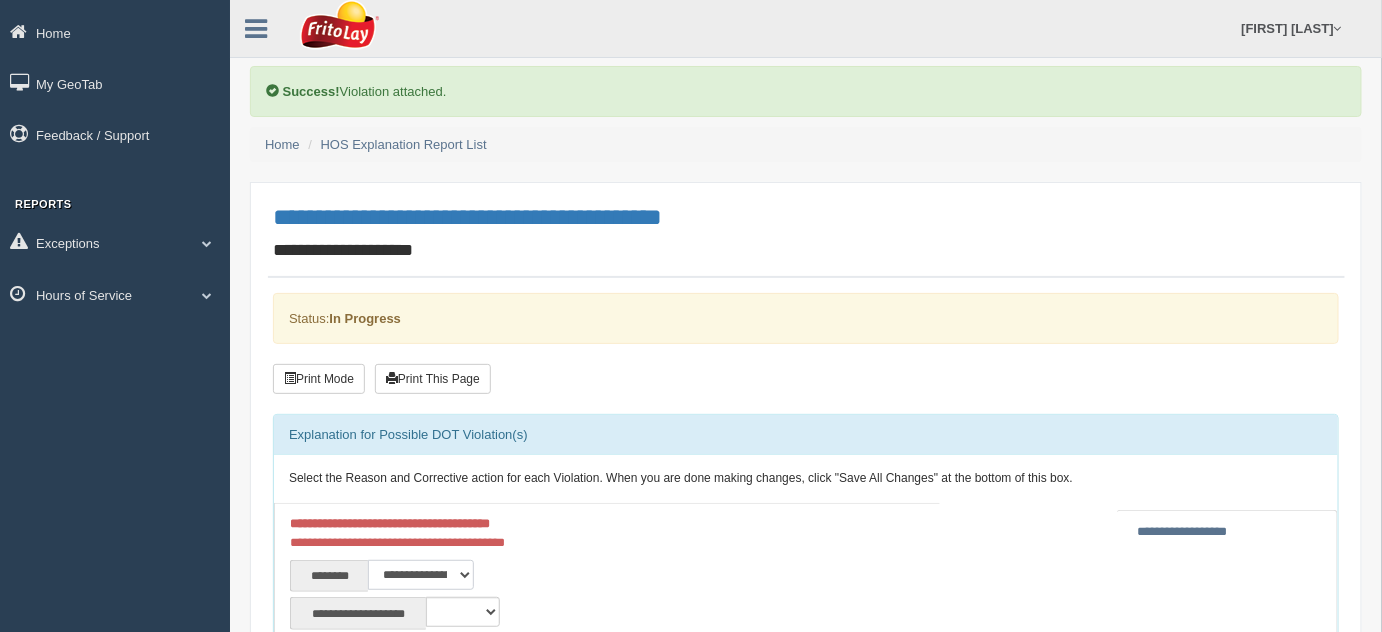 click on "**********" at bounding box center (421, 575) 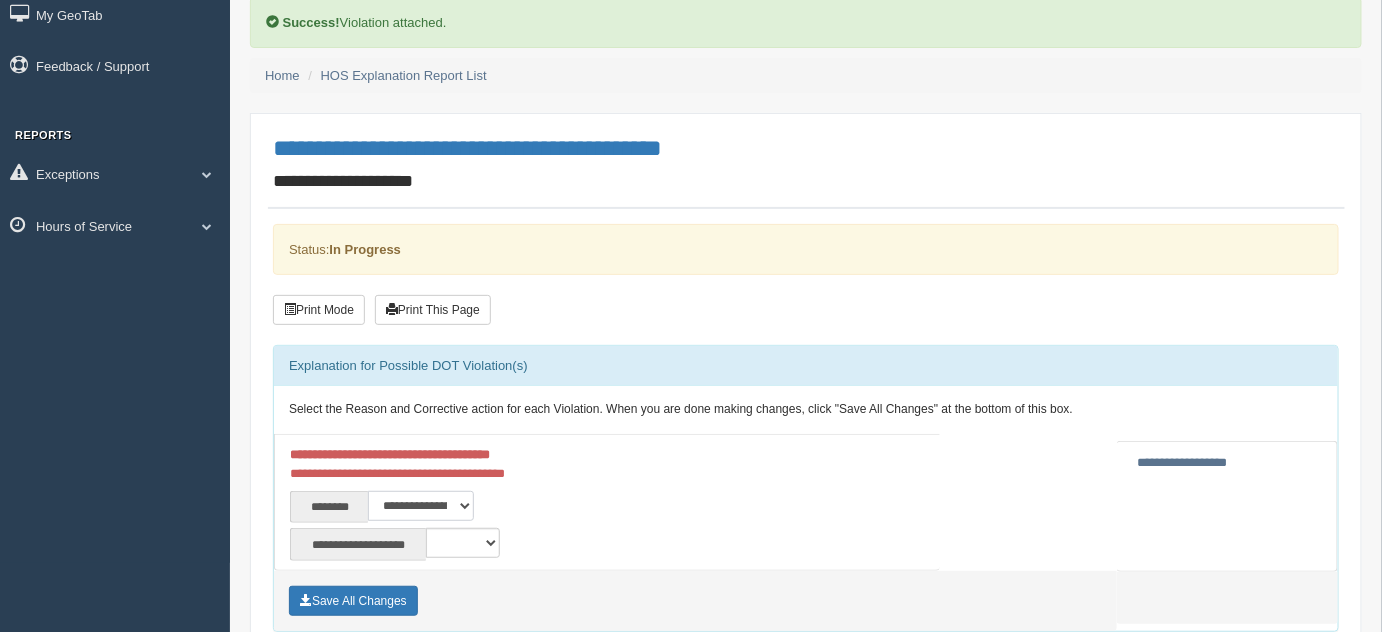 scroll, scrollTop: 181, scrollLeft: 0, axis: vertical 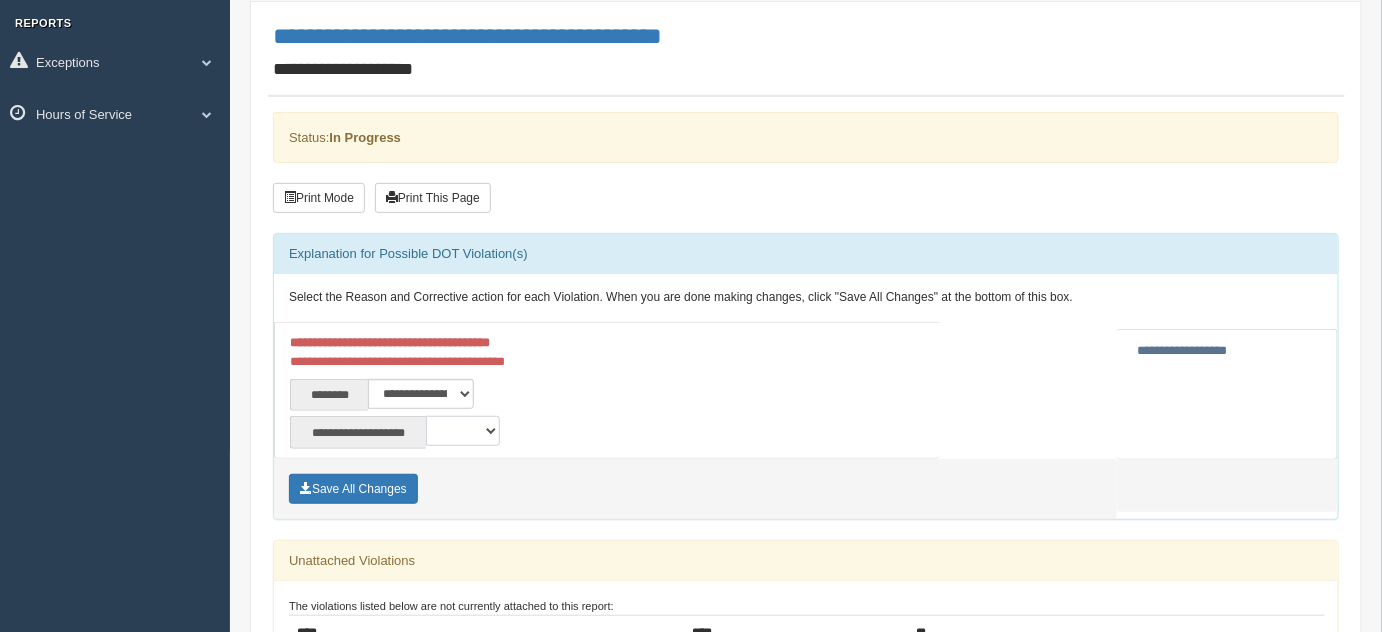 click on "**********" at bounding box center (463, 431) 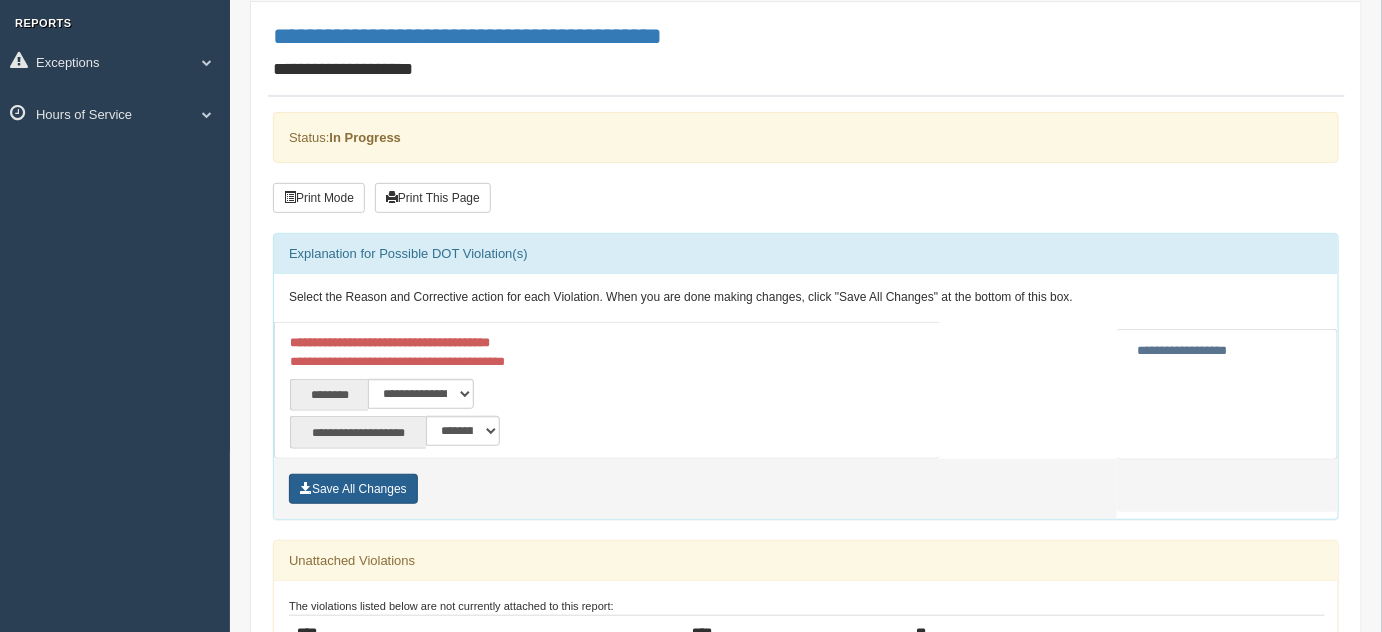 click on "Save All Changes" at bounding box center (353, 489) 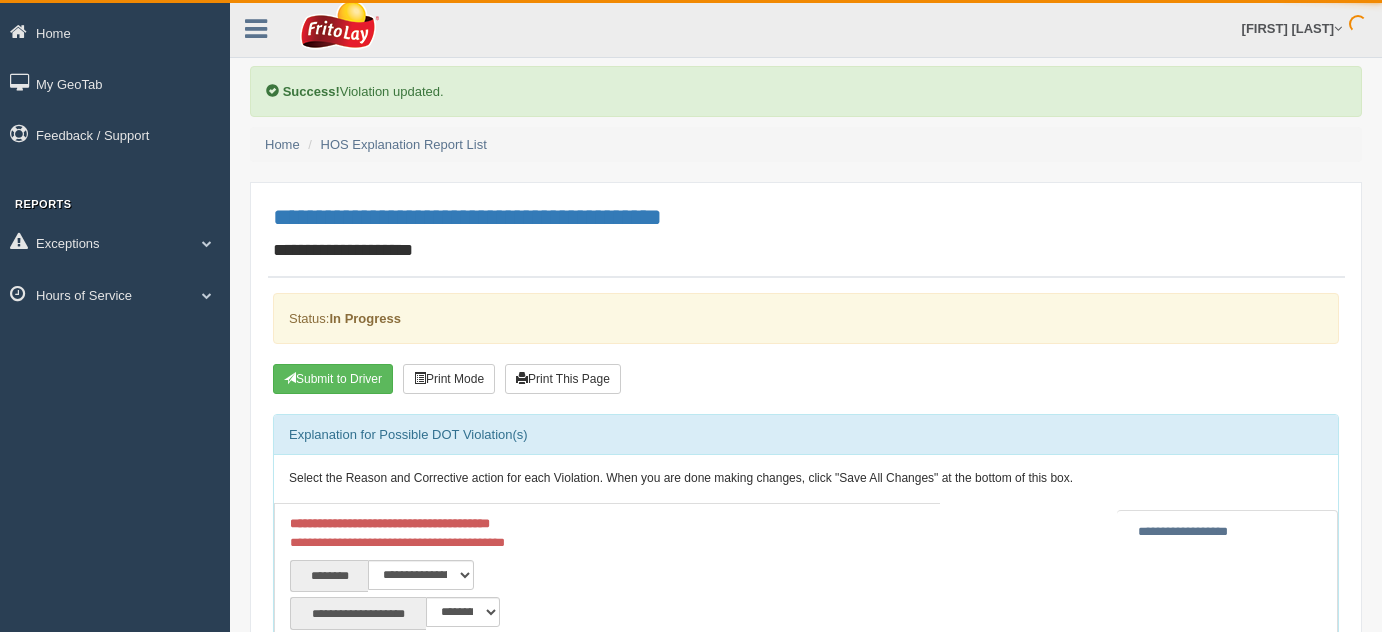 scroll, scrollTop: 0, scrollLeft: 0, axis: both 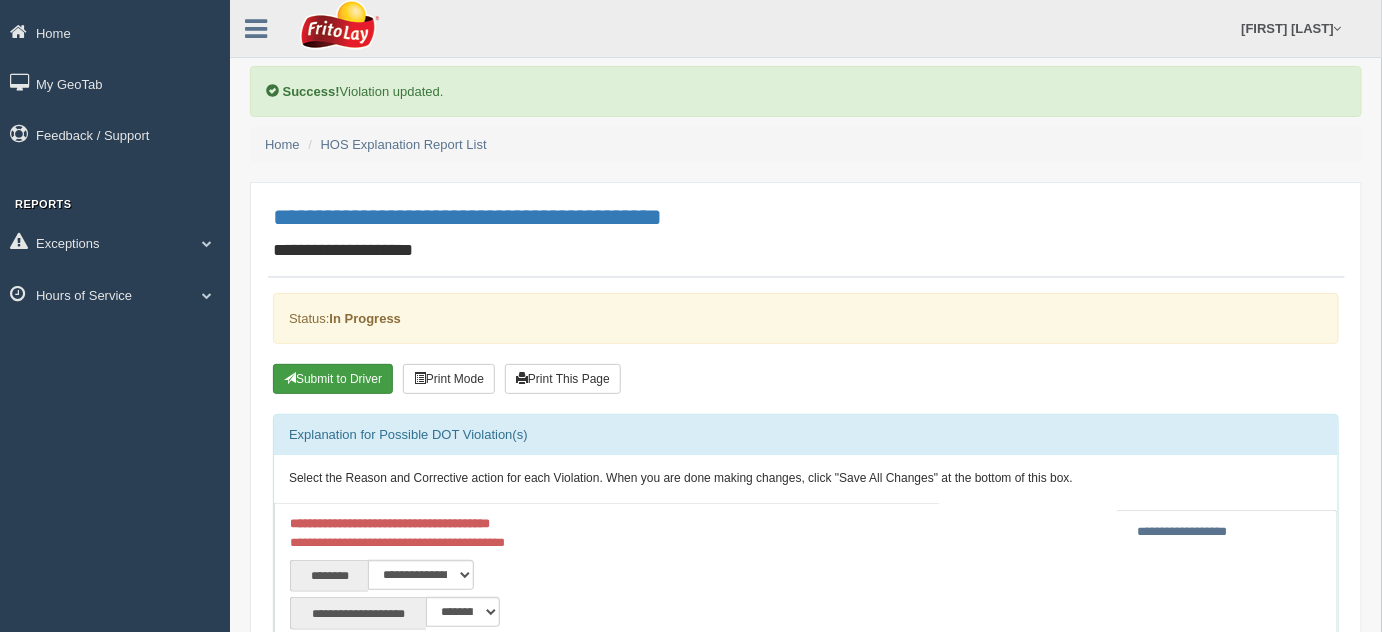click on "Submit to Driver" at bounding box center (333, 379) 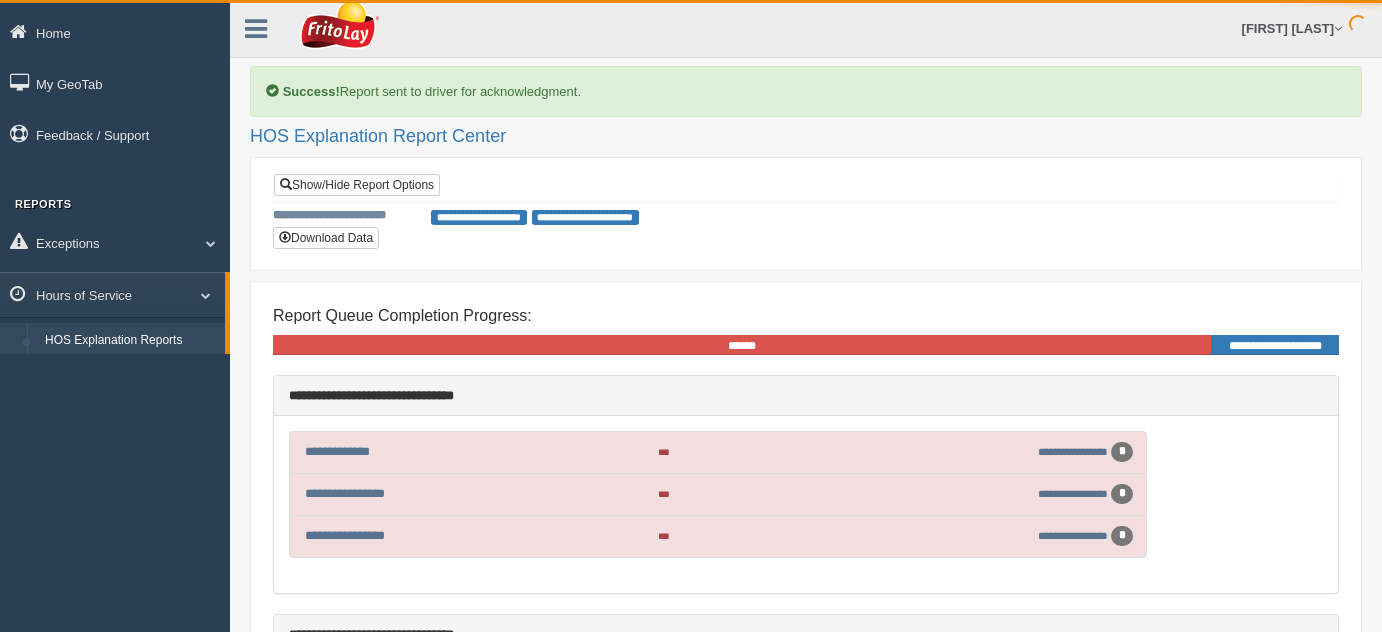 scroll, scrollTop: 0, scrollLeft: 0, axis: both 